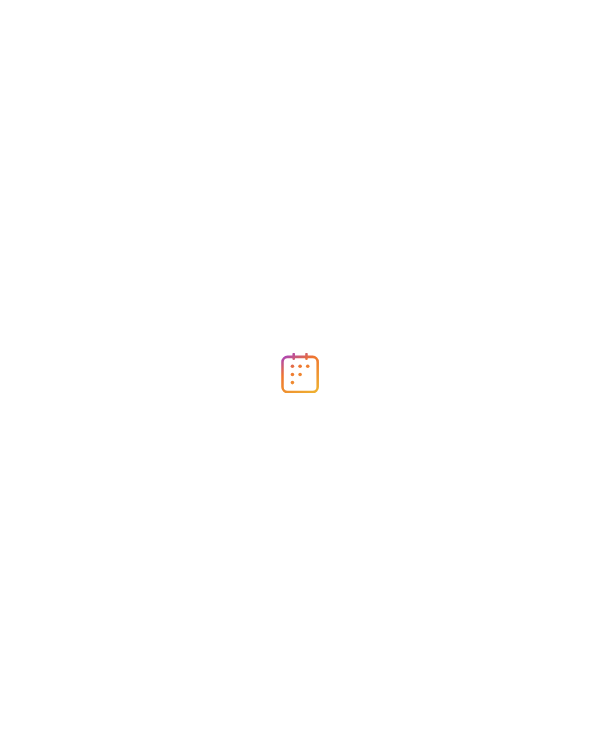 scroll, scrollTop: 0, scrollLeft: 0, axis: both 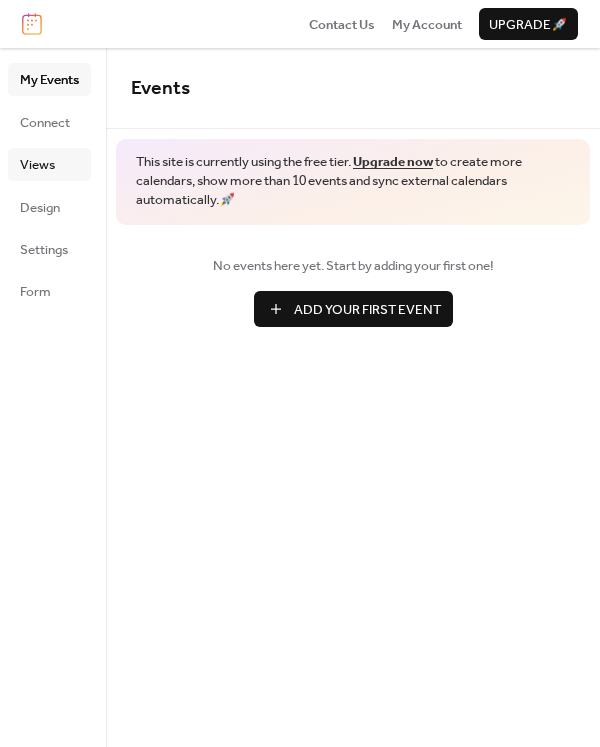 click on "Views" at bounding box center (37, 165) 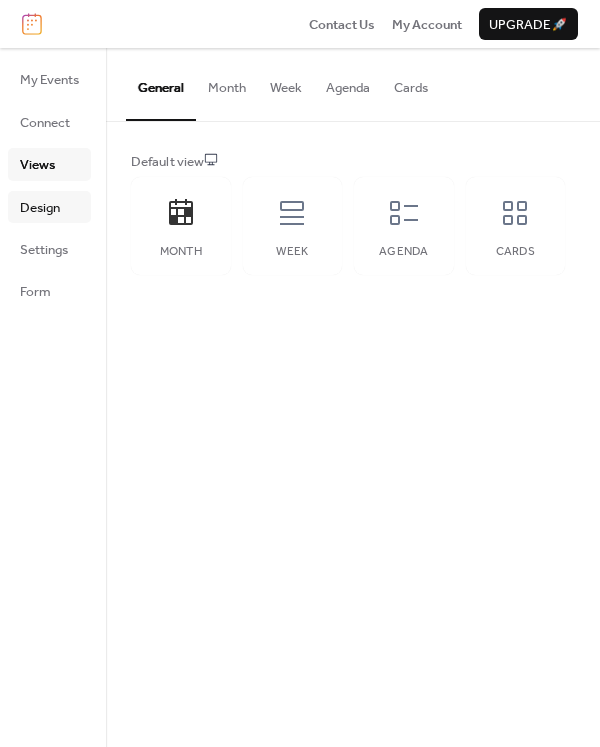 click on "Design" at bounding box center [40, 208] 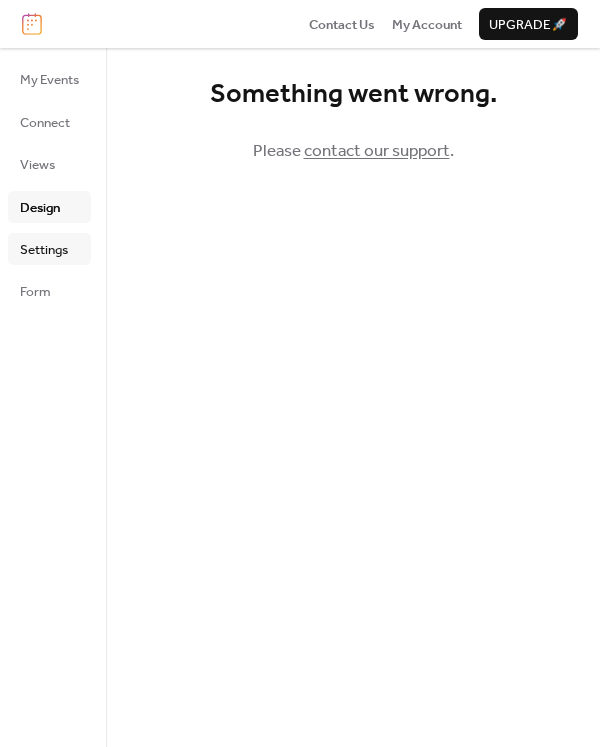 click on "Settings" at bounding box center [44, 250] 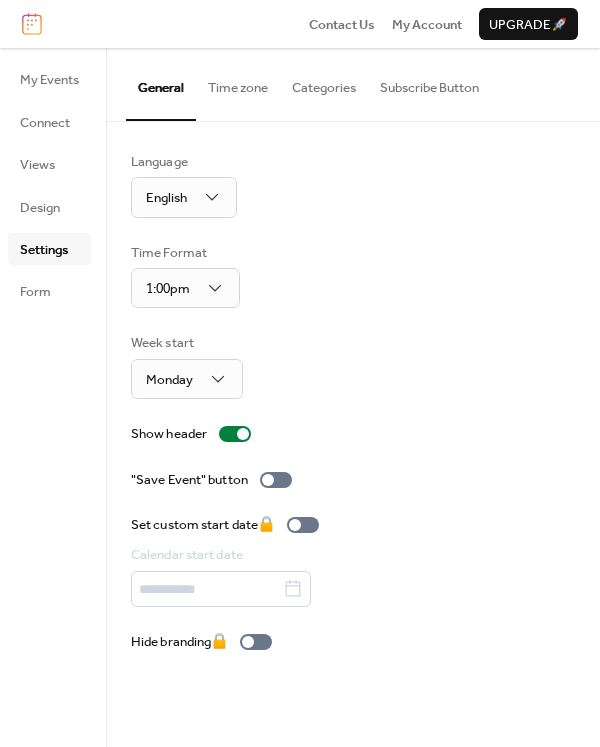 click on "Time zone" at bounding box center (238, 83) 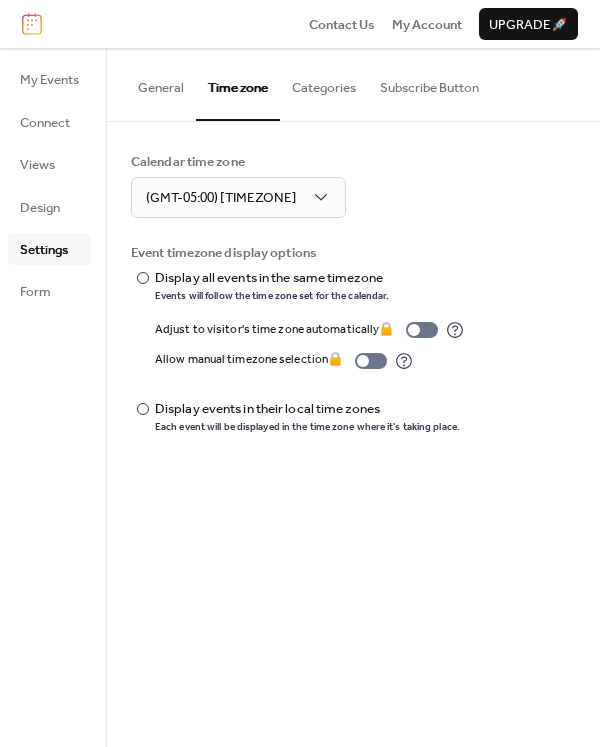click on "General" at bounding box center (161, 83) 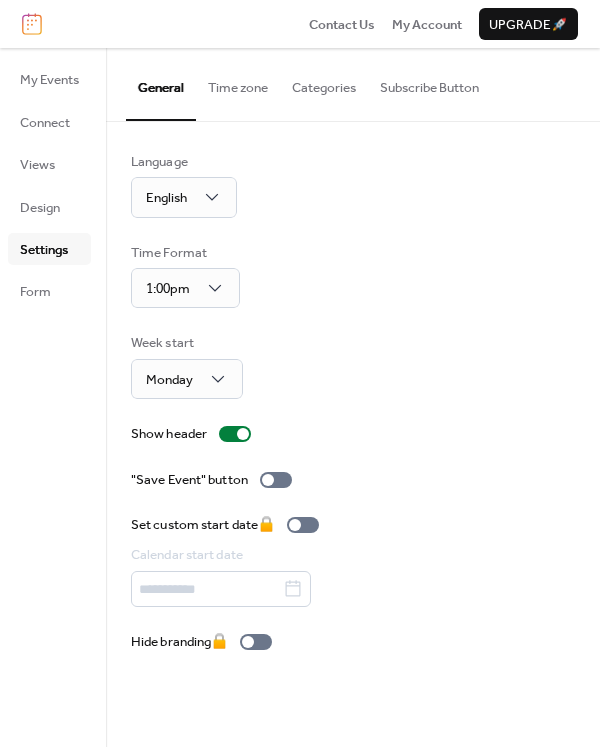 click on "Categories" at bounding box center [324, 83] 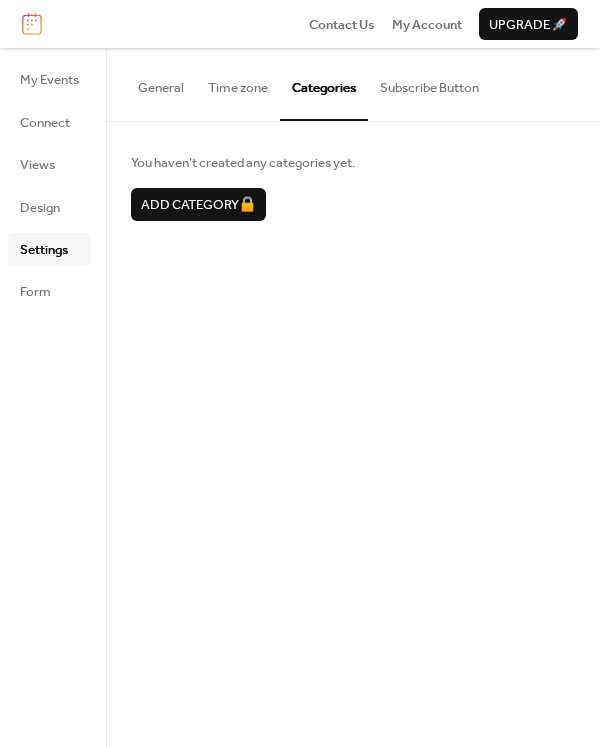 click on "General Time zone Categories Subscribe Button" at bounding box center [353, 84] 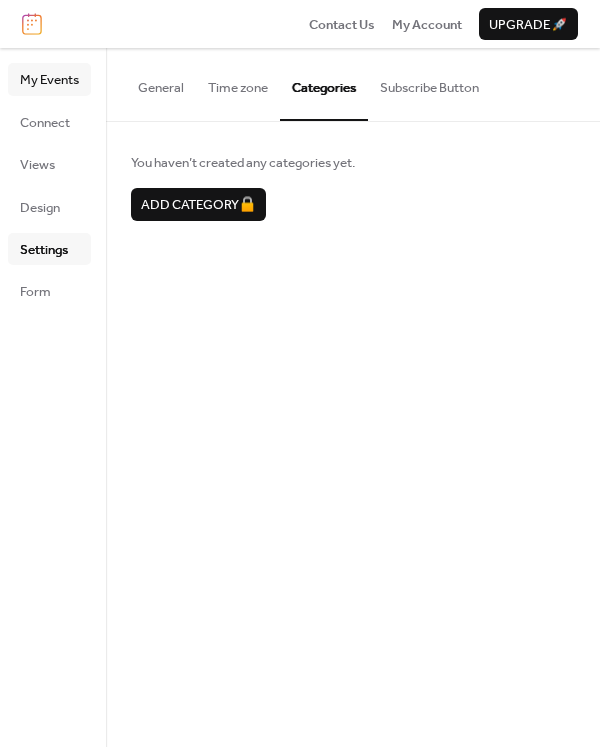 click on "My Events" at bounding box center (49, 79) 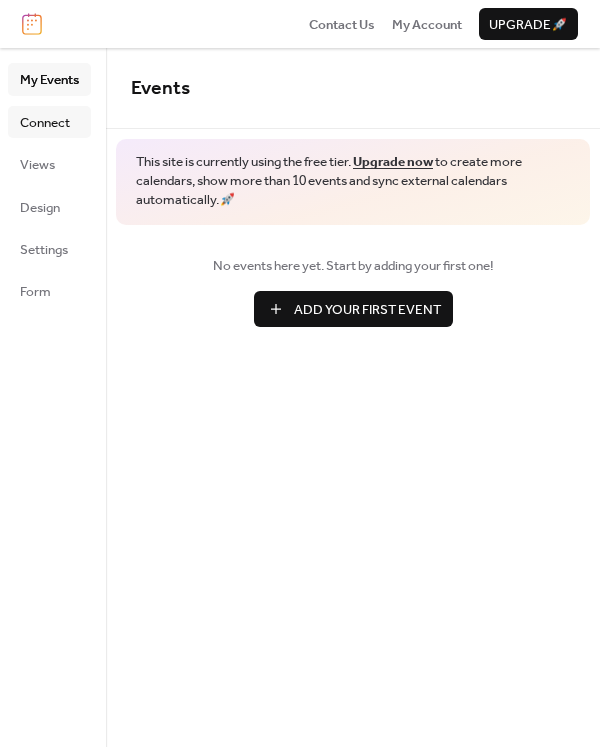 click on "Connect" at bounding box center [45, 123] 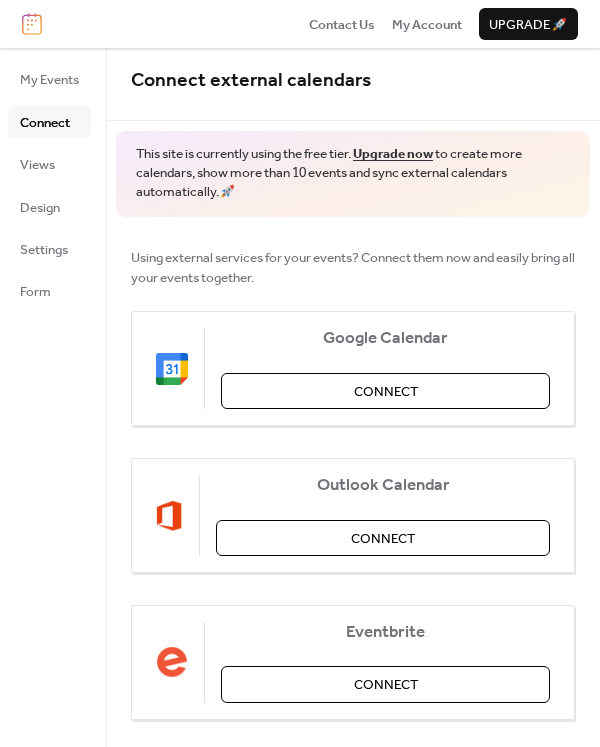 scroll, scrollTop: 10, scrollLeft: 0, axis: vertical 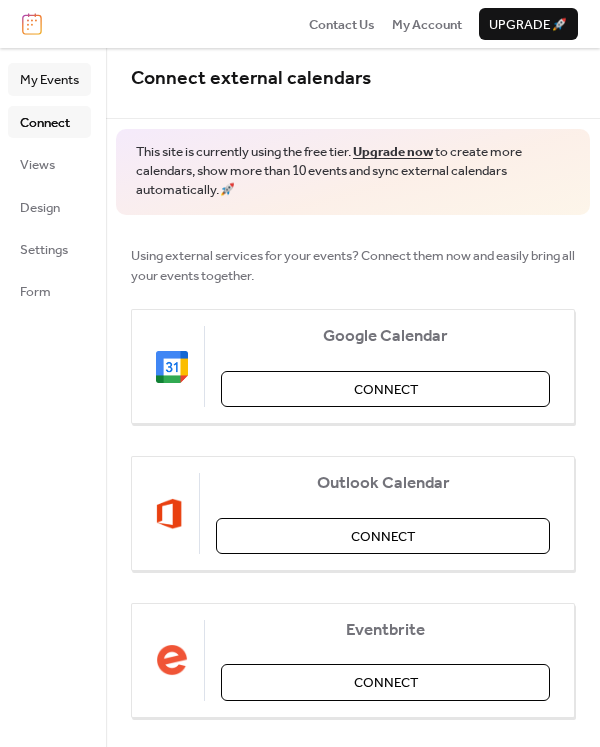 click on "My Events" at bounding box center [49, 80] 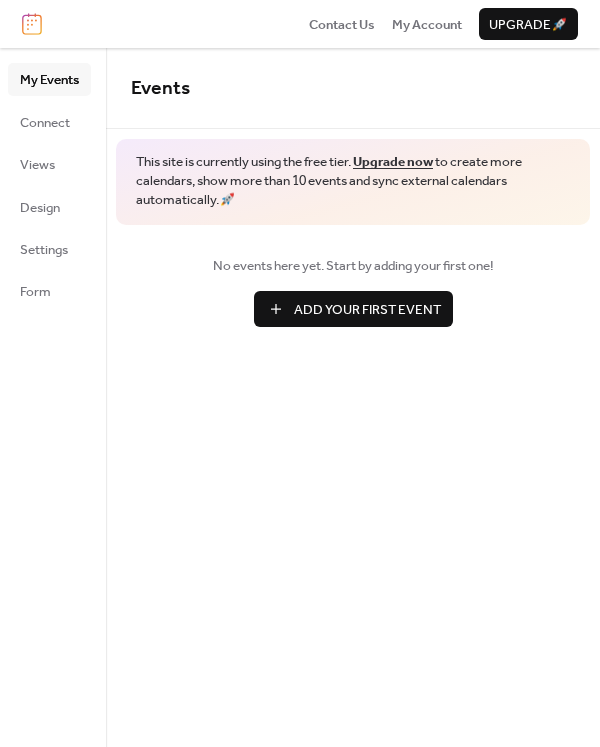 click on "Add Your First Event" at bounding box center (367, 310) 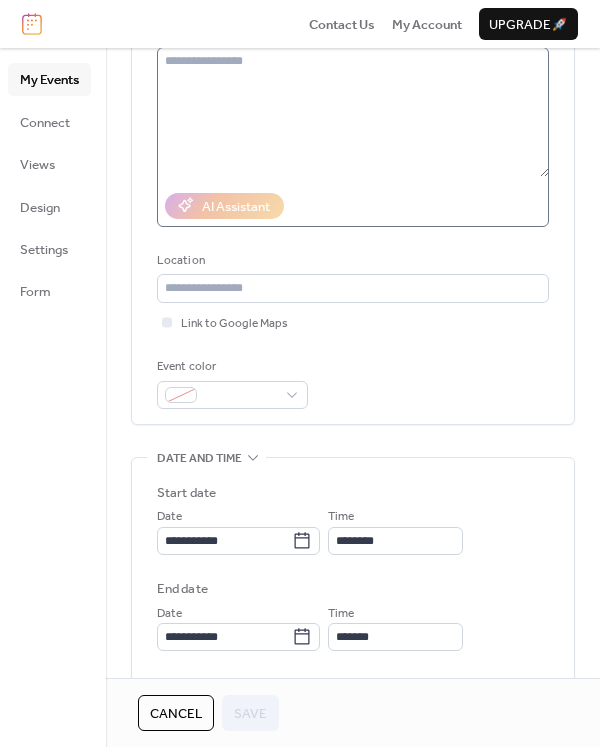 scroll, scrollTop: 0, scrollLeft: 0, axis: both 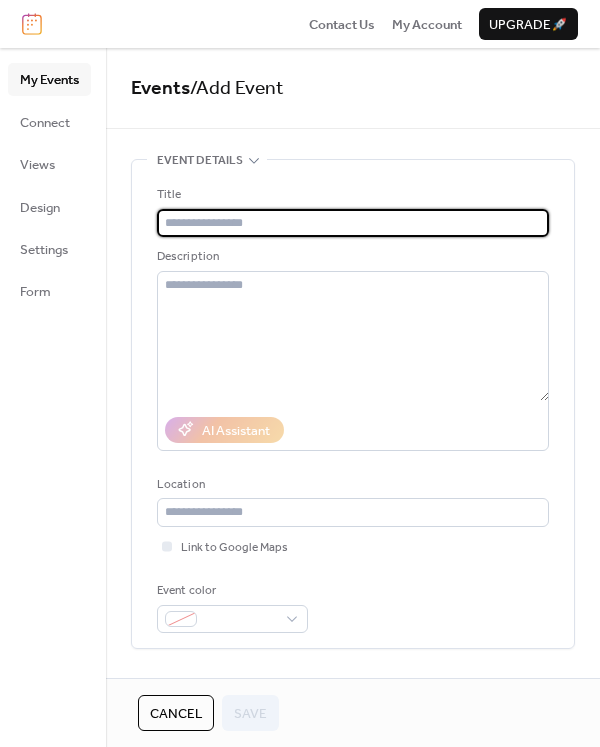 click at bounding box center [353, 223] 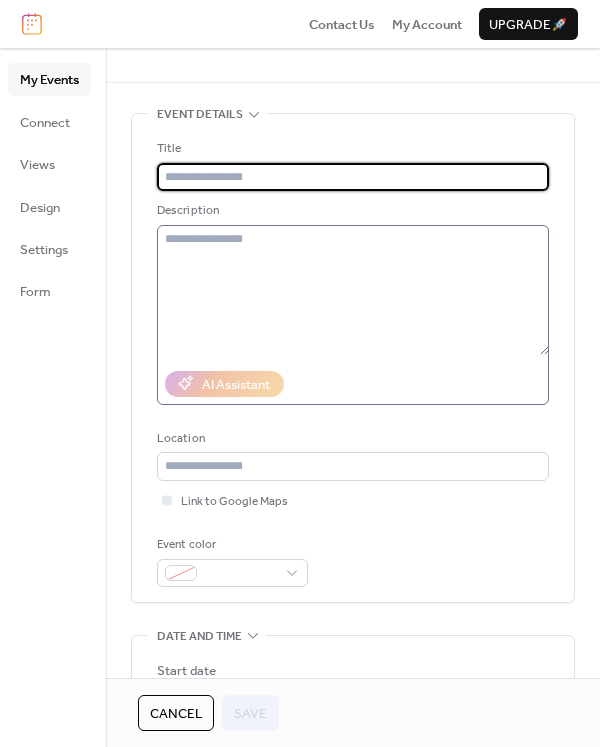 scroll, scrollTop: 58, scrollLeft: 0, axis: vertical 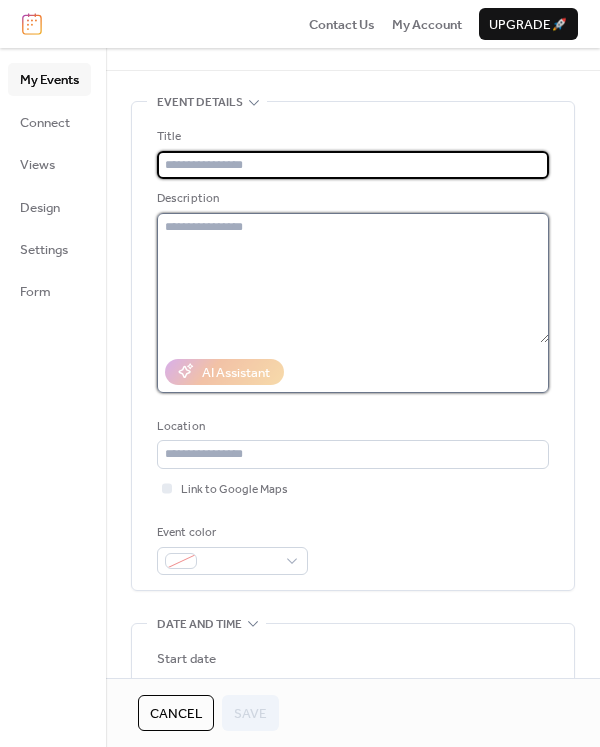 click at bounding box center (353, 278) 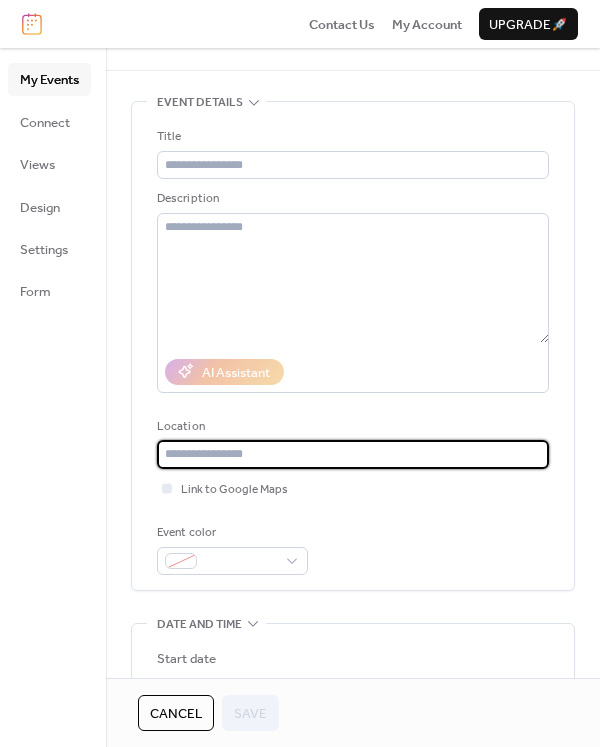 click at bounding box center (353, 454) 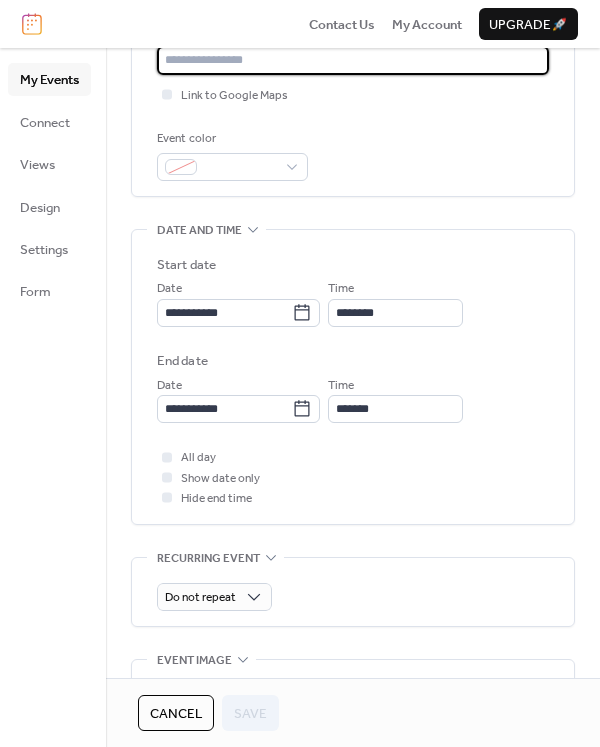 scroll, scrollTop: 0, scrollLeft: 0, axis: both 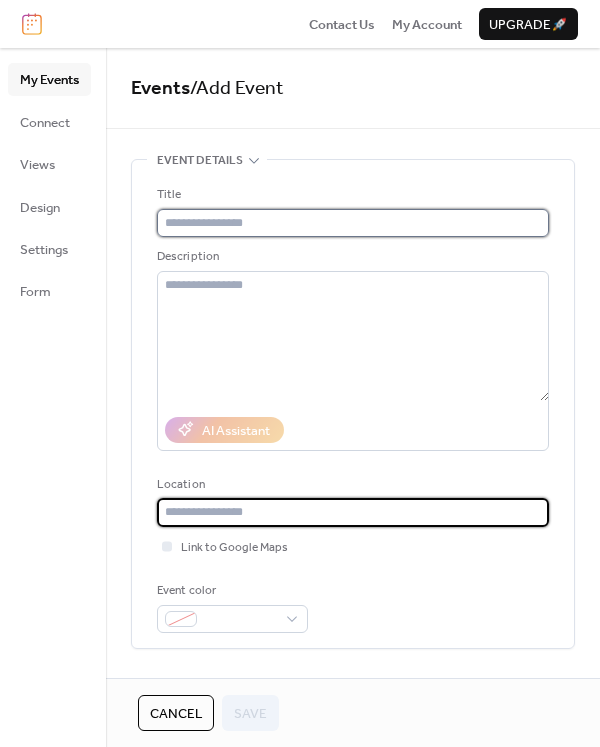 click at bounding box center (353, 223) 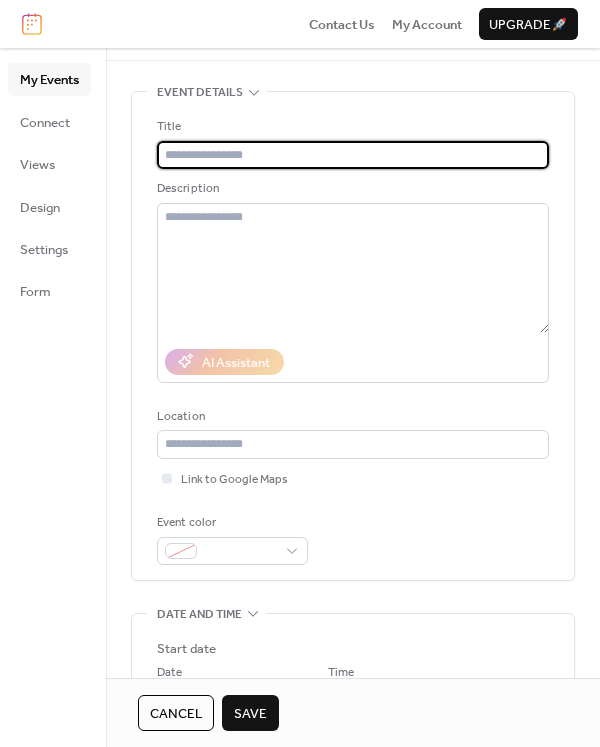 scroll, scrollTop: 0, scrollLeft: 0, axis: both 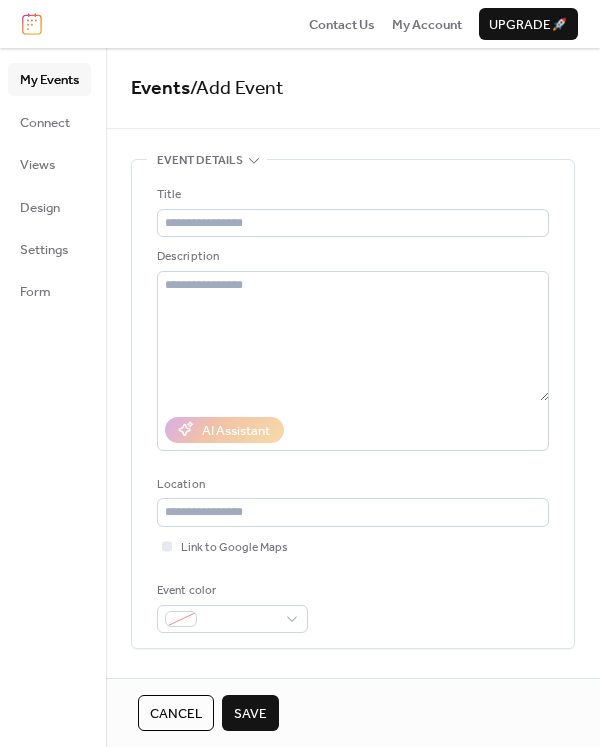 click on "Cancel" at bounding box center [176, 714] 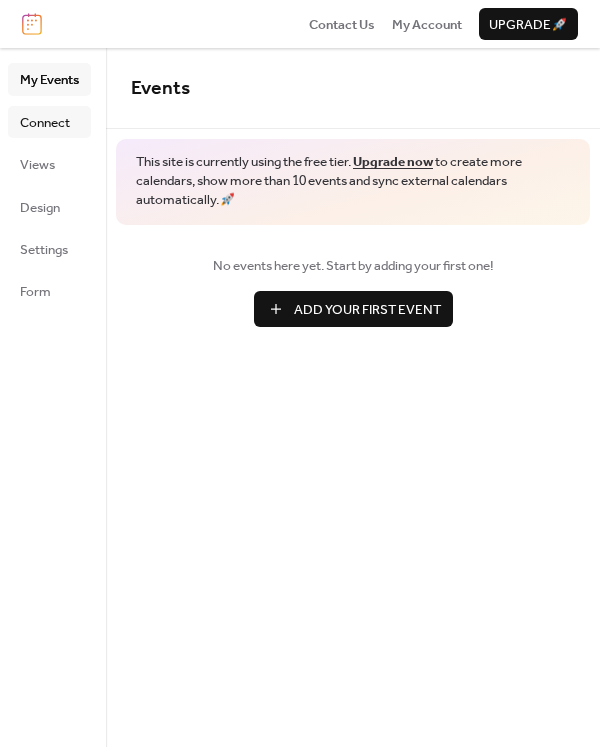 click on "Connect" at bounding box center (45, 123) 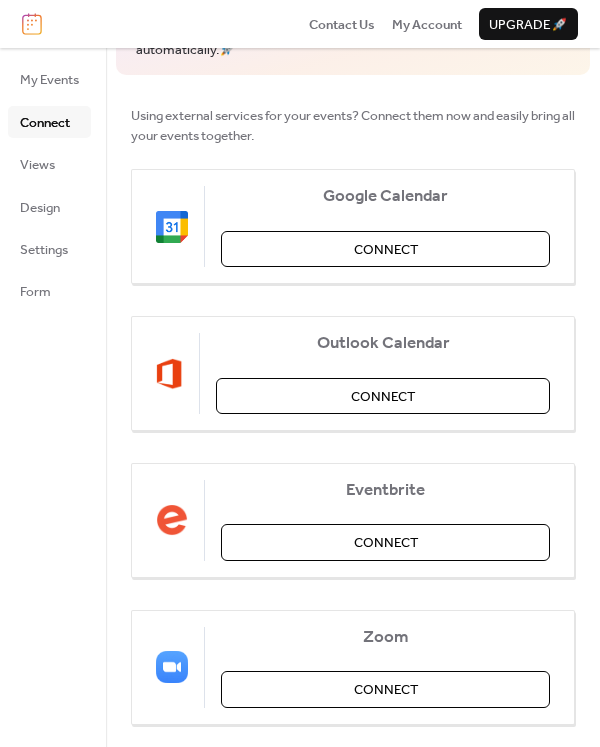 scroll, scrollTop: 115, scrollLeft: 0, axis: vertical 